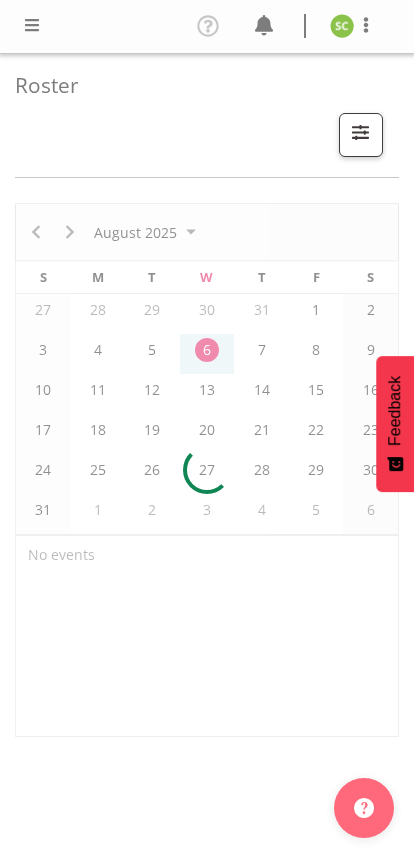 scroll, scrollTop: 0, scrollLeft: 0, axis: both 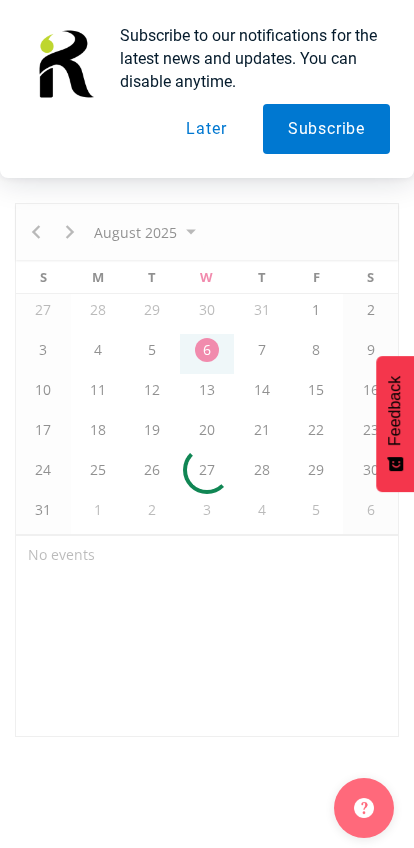 click on "Later" at bounding box center [206, 129] 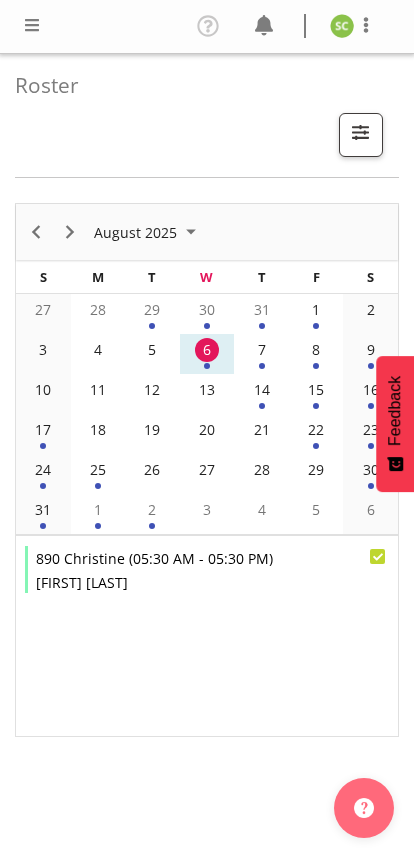 click on "7" at bounding box center [262, 350] 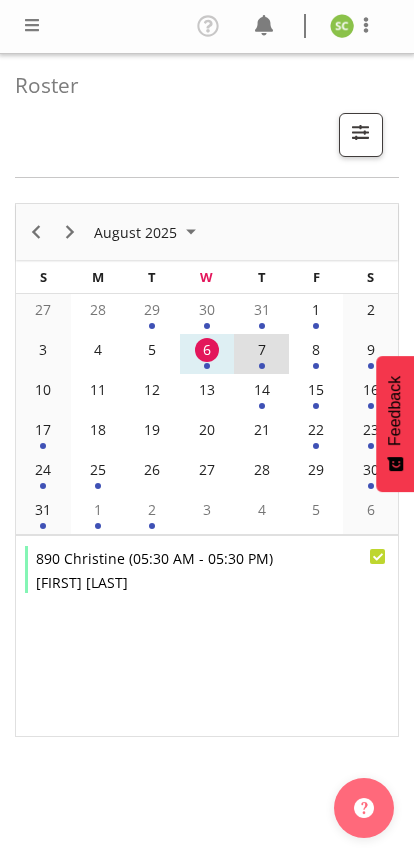 click on "6" at bounding box center (207, 354) 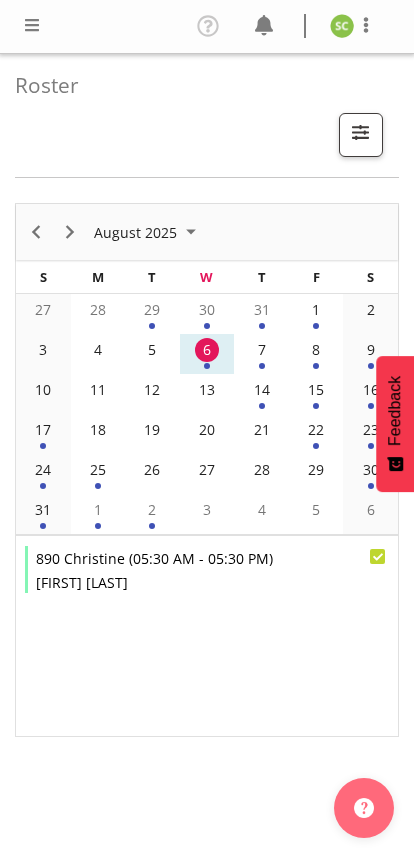 click on "8" at bounding box center (316, 354) 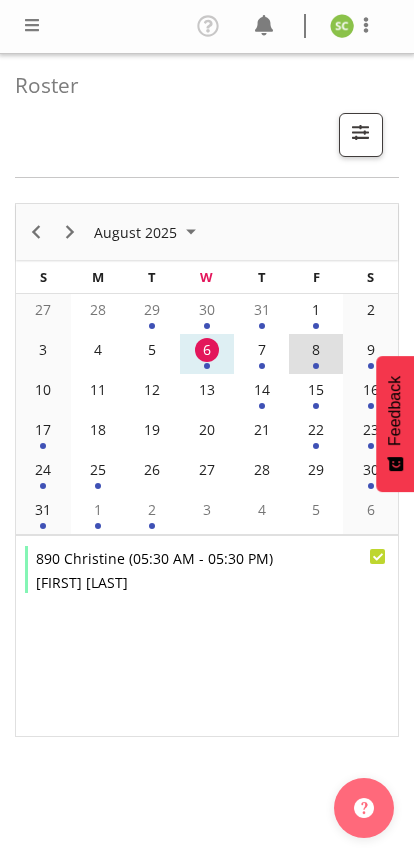 click on "9" at bounding box center (370, 354) 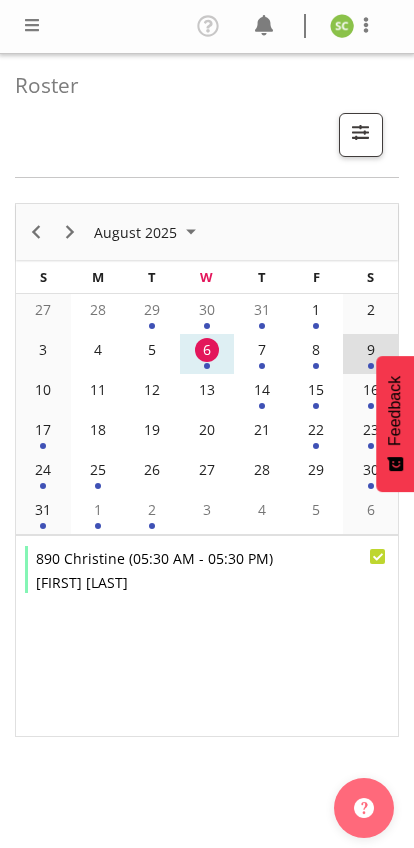 click on "7" at bounding box center (261, 354) 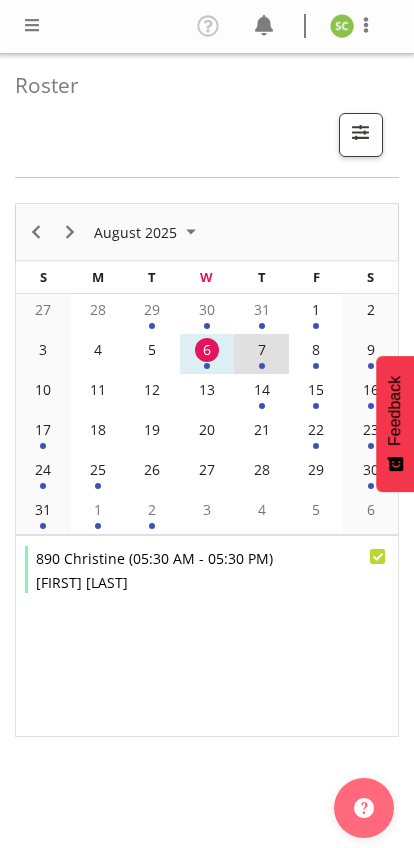 click on "8" at bounding box center (316, 350) 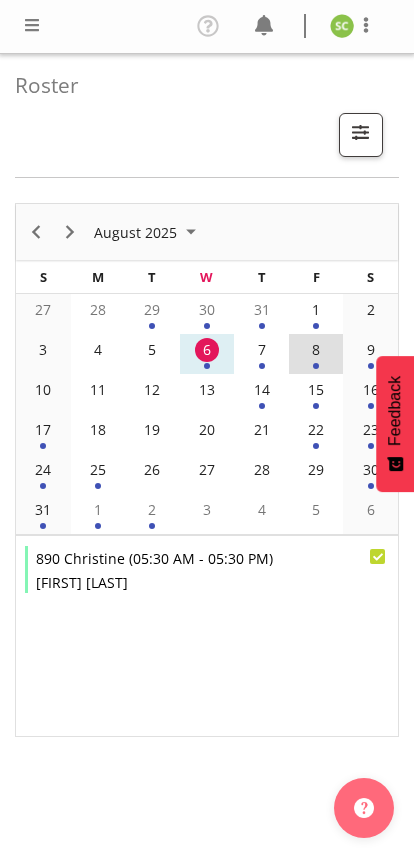 click on "1" at bounding box center (316, 310) 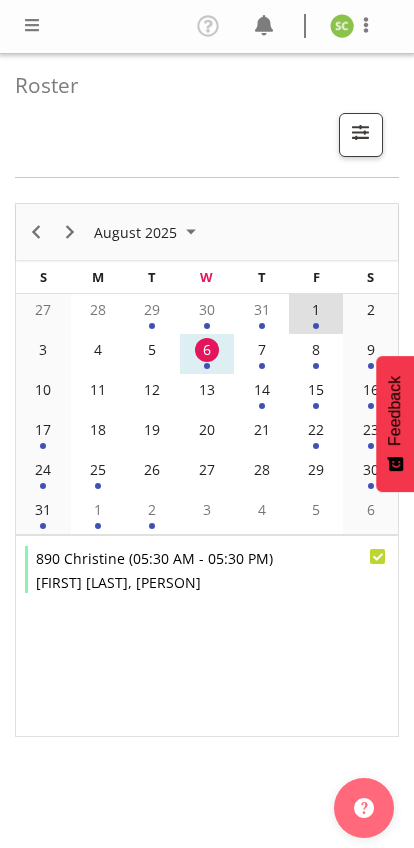 click on "7" at bounding box center [261, 354] 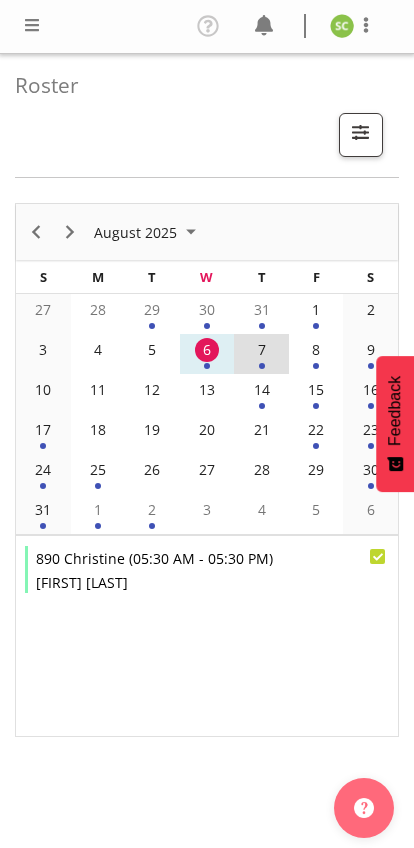 click on "7" at bounding box center (261, 354) 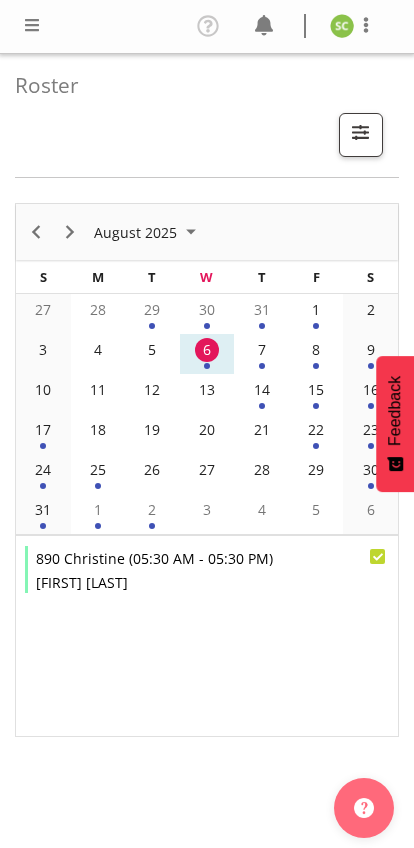click on "7" at bounding box center [261, 354] 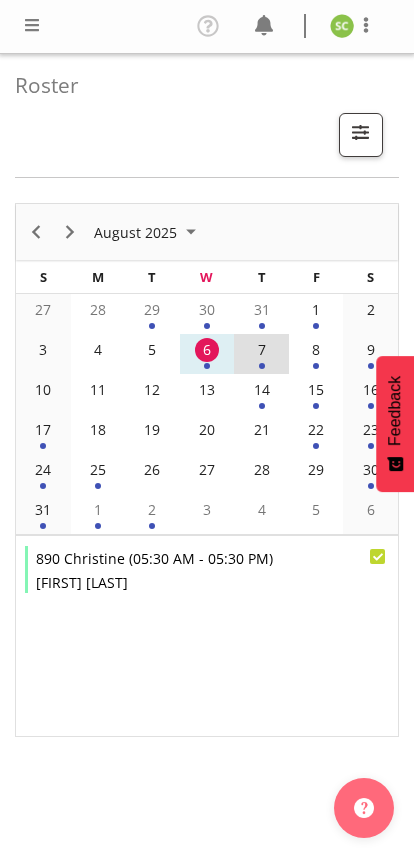 click on "8" at bounding box center [316, 350] 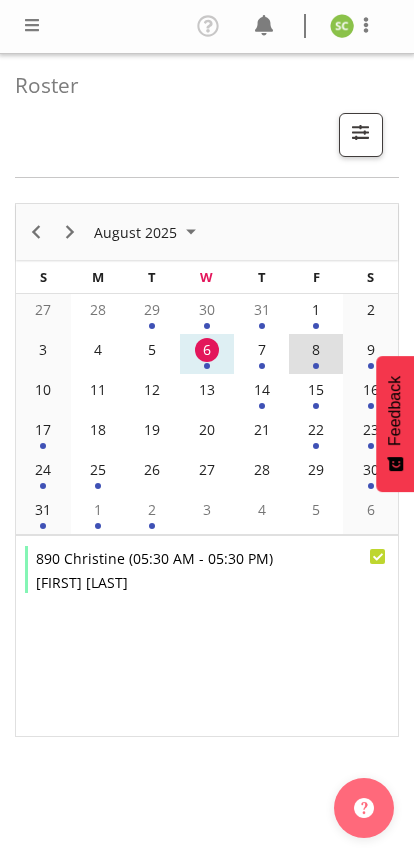 click on "9" at bounding box center (370, 354) 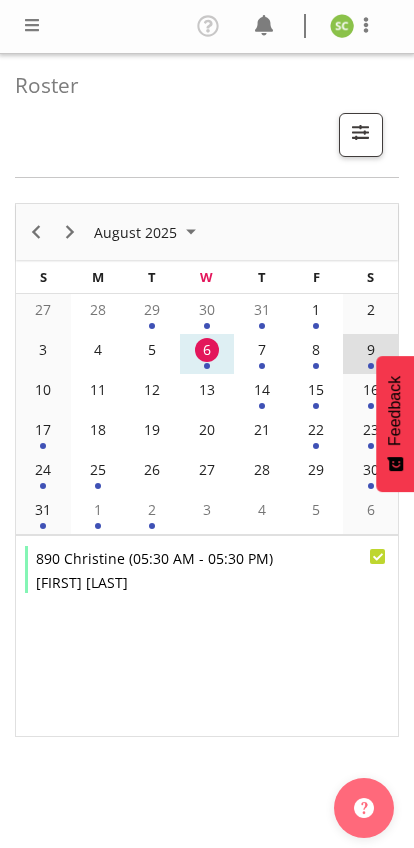 click on "14" at bounding box center [261, 394] 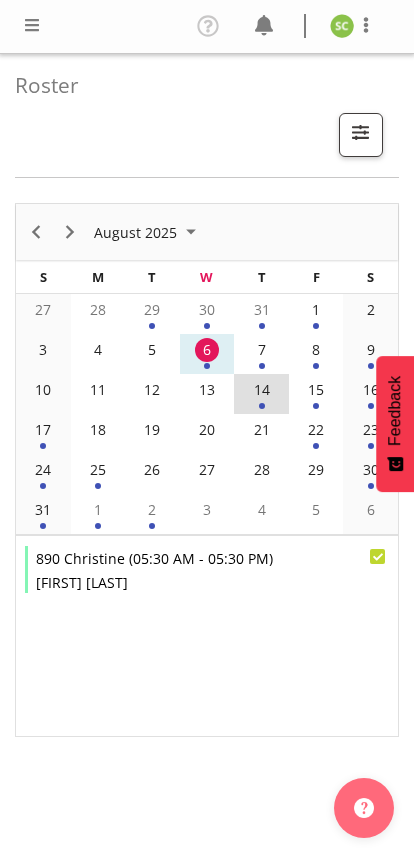 click on "15" at bounding box center [316, 394] 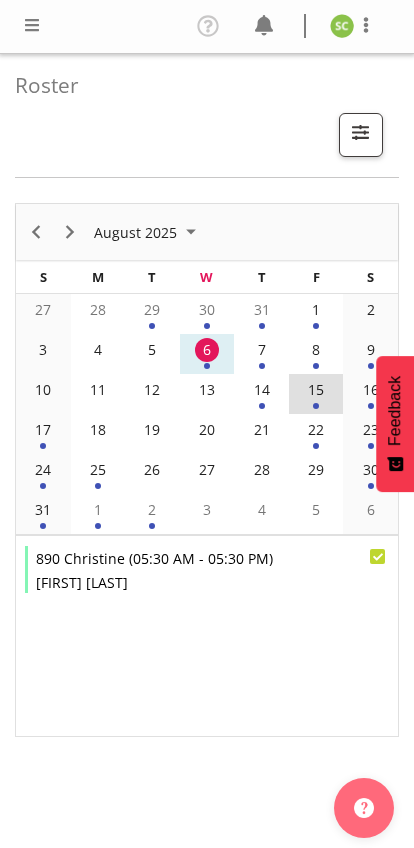 click on "16" at bounding box center [371, 390] 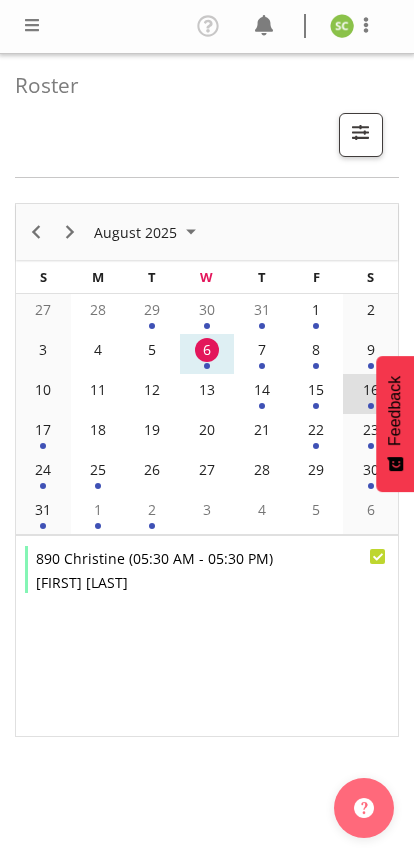 click on "10" at bounding box center [43, 394] 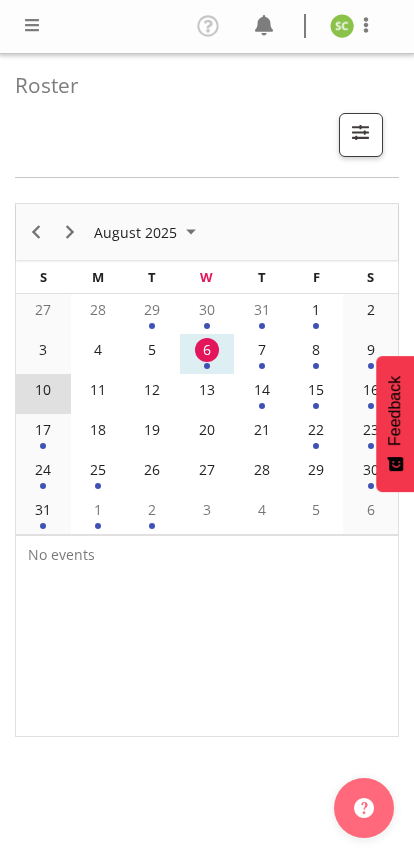 click on "17" at bounding box center (43, 434) 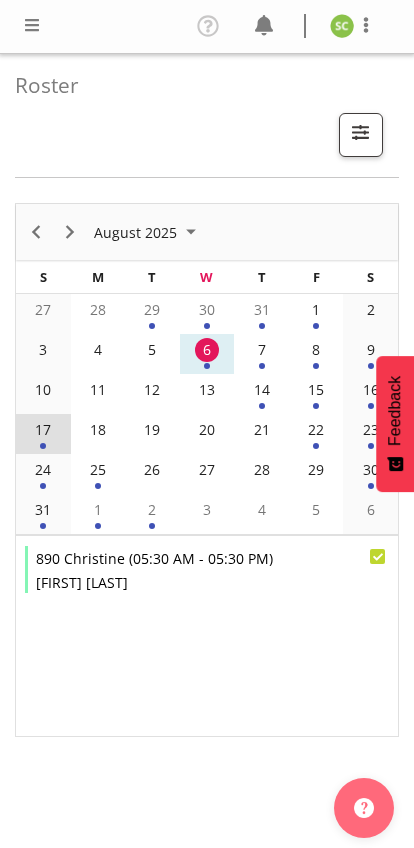 click at bounding box center (32, 25) 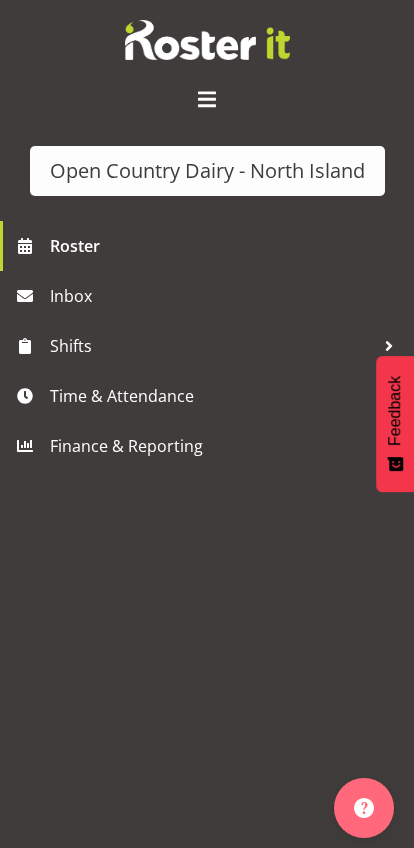 click on "Time & Attendance" at bounding box center (212, 396) 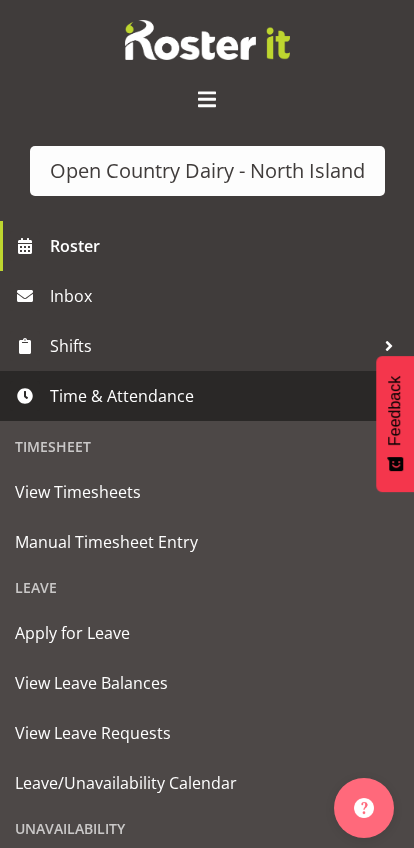click on "Manual Timesheet Entry" at bounding box center (207, 542) 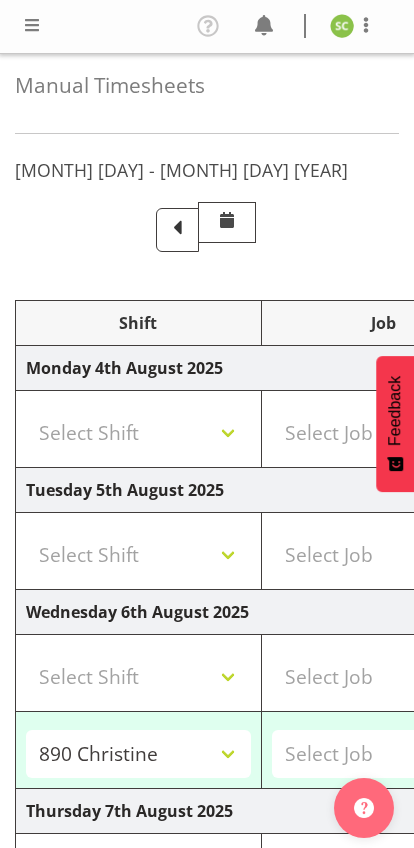 select on "79068" 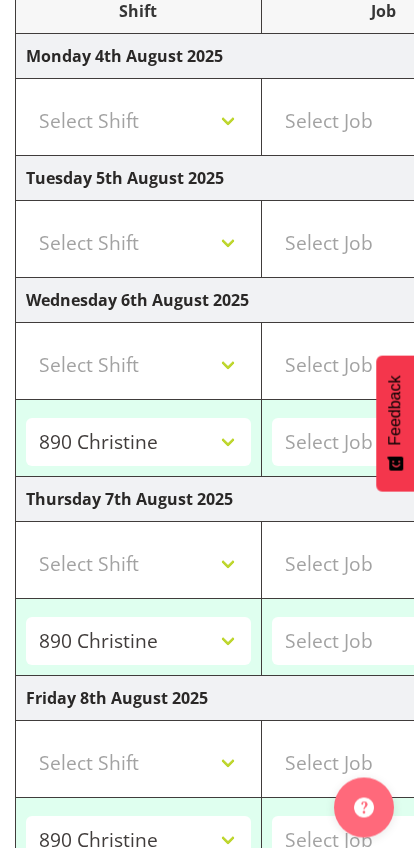 scroll, scrollTop: 407, scrollLeft: 0, axis: vertical 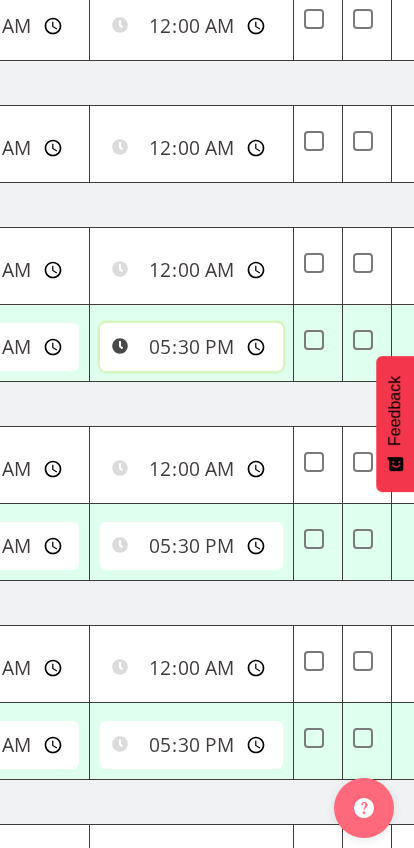 click on "17:30:00" at bounding box center [191, 347] 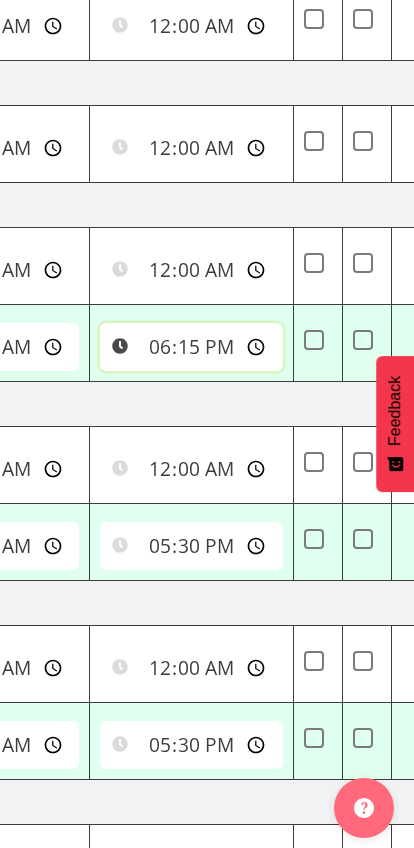 type on "18:15:00" 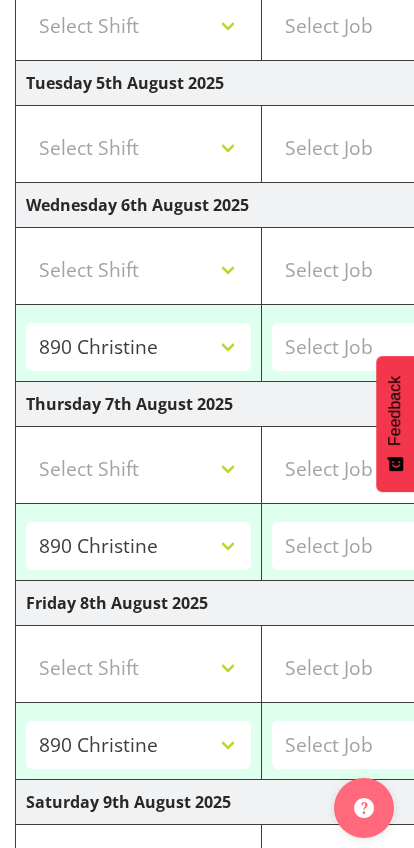 scroll, scrollTop: 0, scrollLeft: 0, axis: both 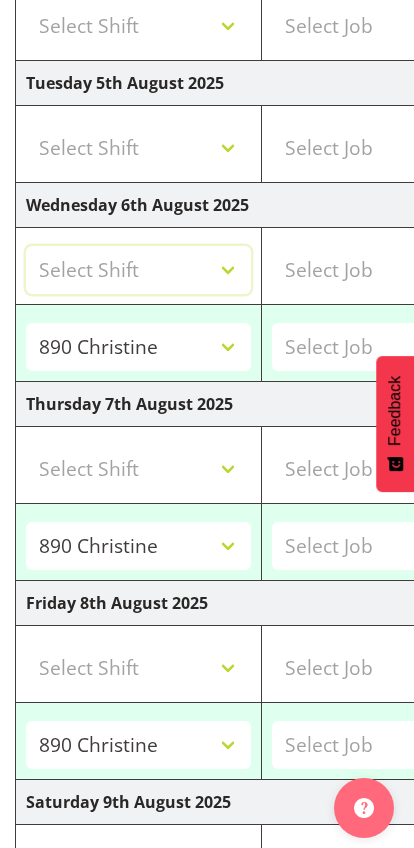 click on "Select Shift  701 OFF ROAD 701 OFF ROAD. 702 Horotiu Cream 702 Horotiu Cream 702 Horotiu Dayshift 702 Horotiu Nightshift (CIP and take truck& Trailer to Waharoa end of shift and bring back 703/2703 & CIP) 702 Nightshift CREAM 702 Waharoa Dayshift 702 Waharoa Dayshift 702 Waharoa NIghtshift 702 Waharoa Nightshift 702 Waharoa Nightshift 703 Horotiu Dayshift 703 Horotiu Dayshift 703 Horotiu Dayshift 703 Horotiu Dayshift 703 Horotiu Nightshift 703 Horotiu Nightshift 703 Horotiu Nightshift 703 Horotiu Nightshift 703 Horotiu Nightshift 703 Horotiu Nightshift 703 Horotiu Nightshift 703 Horotiu Truck only Dayshift 703 OFF ROAD Navman & Tubbo install at Waharoa 704 Horotiu Nightshift 704 Tauriko Nightshift 704 Tauriko Nightshift 704 Waharoa Dayshift 704 Waharoa Dayshift 704 Waharoa Dayshift 704 Waharoa Dayshift 704 Waharoa Nightshift 704 Waharoa Nightshift 704 Waharoa Nightshift 704 Waharoa Nightshift 704 Waharoa Nightshift 705 Horotiu Nightshift 705 Waharoa Dayshift 705 Waharoa Nightshift 706 PERMEATE 721 OFF ROAD" at bounding box center (138, 270) 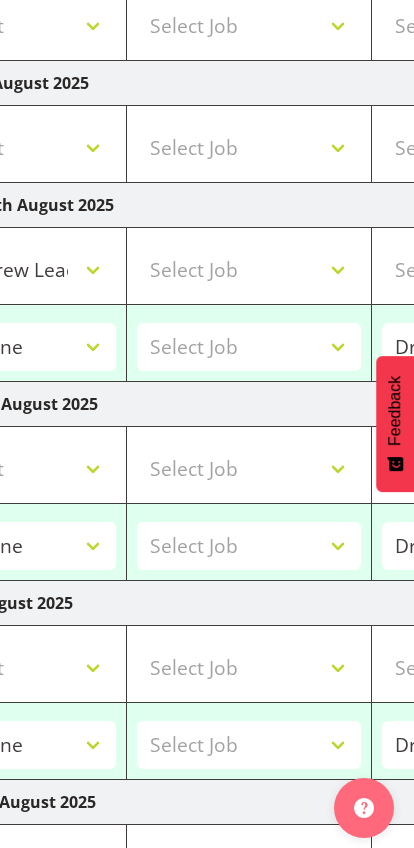 scroll, scrollTop: 0, scrollLeft: 147, axis: horizontal 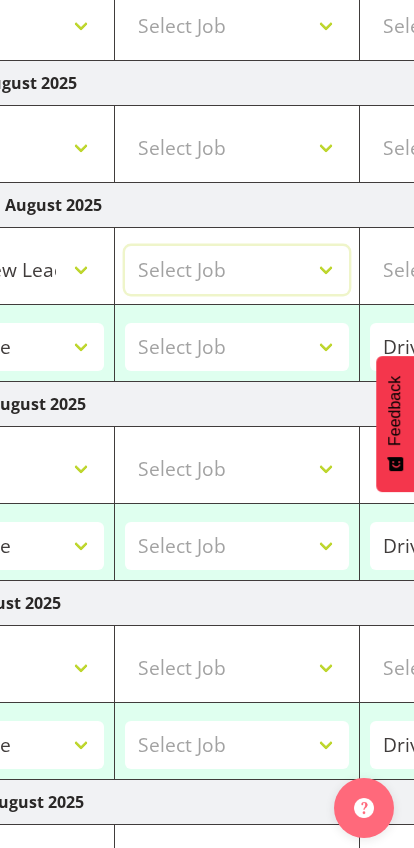 click on "Select Job  Driver Driver supervisor Support" at bounding box center [237, 270] 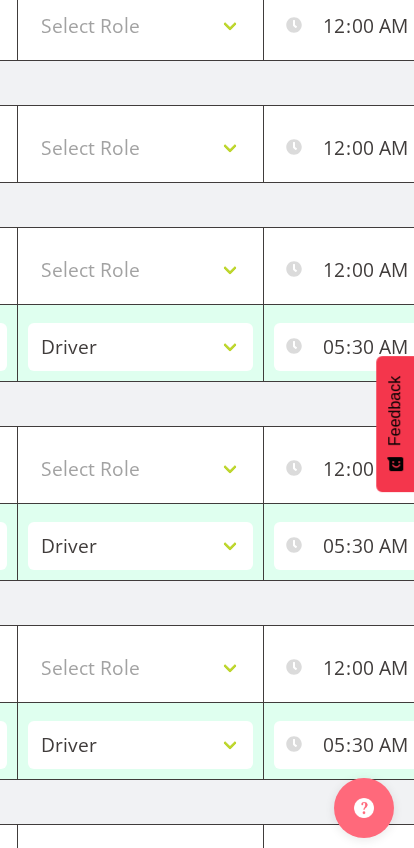 scroll, scrollTop: 0, scrollLeft: 493, axis: horizontal 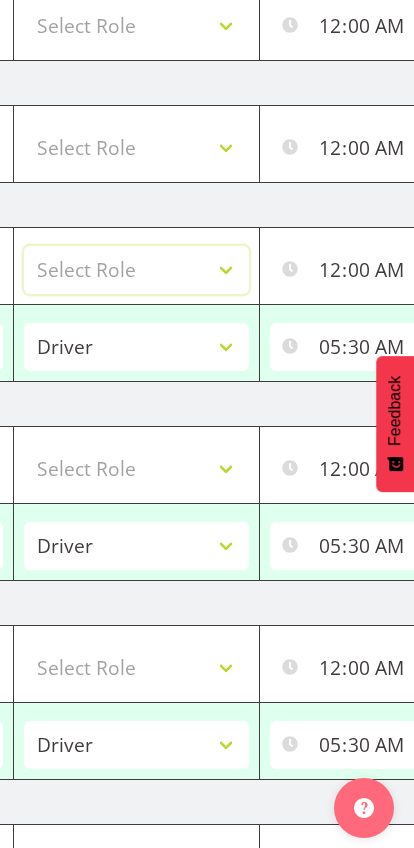 click on "Select Role  Driver Crew Leader" at bounding box center [136, 270] 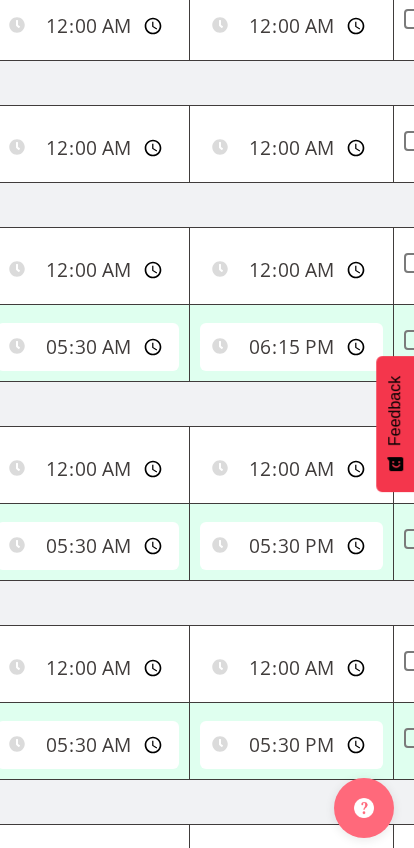 scroll, scrollTop: 0, scrollLeft: 803, axis: horizontal 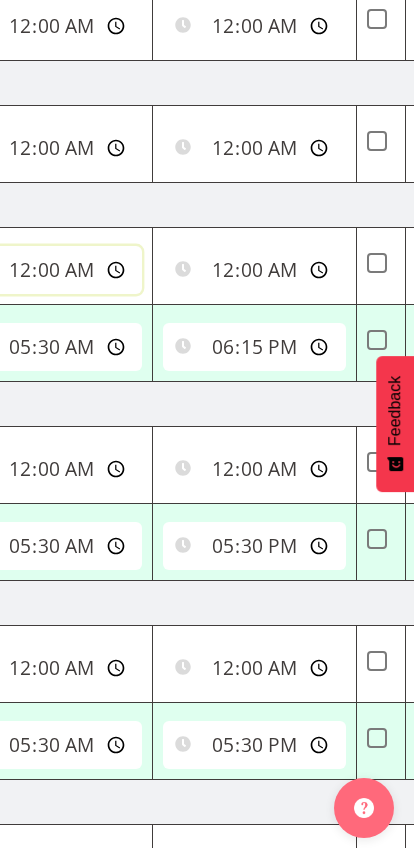 click on "00:00:00" at bounding box center (51, 270) 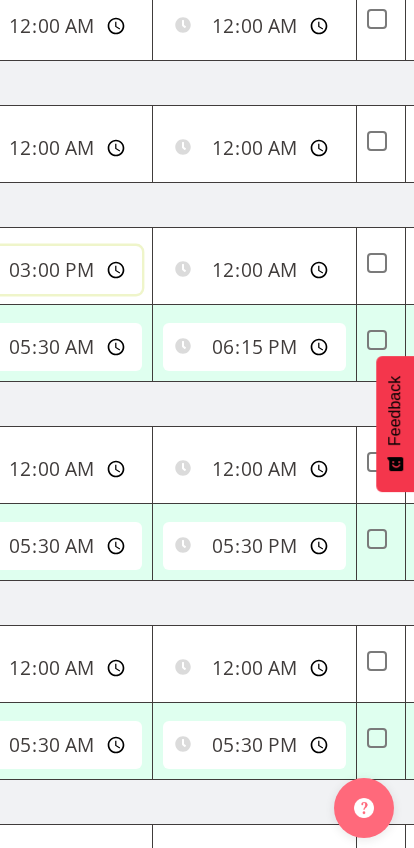 type on "15:00:00" 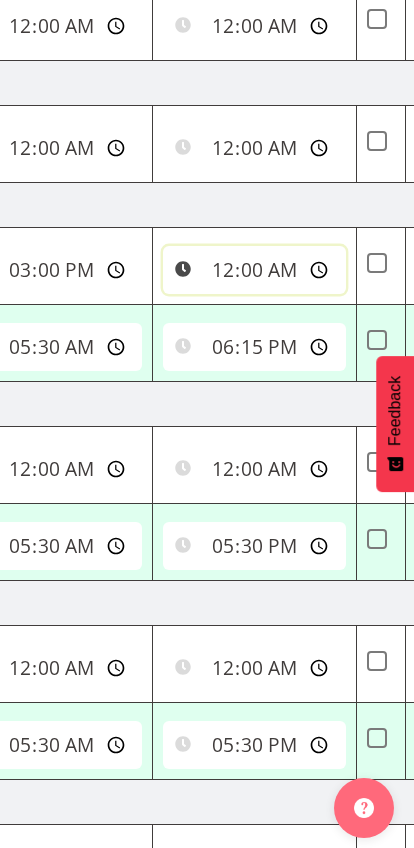 click on "00:00:00" at bounding box center [254, 270] 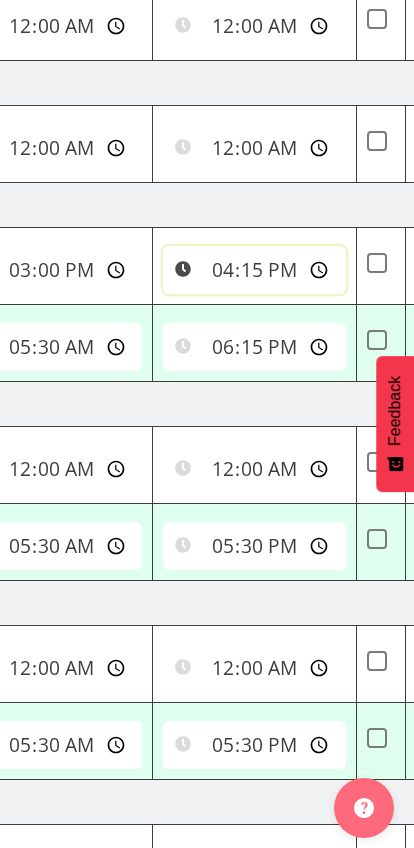 type on "16:15:00" 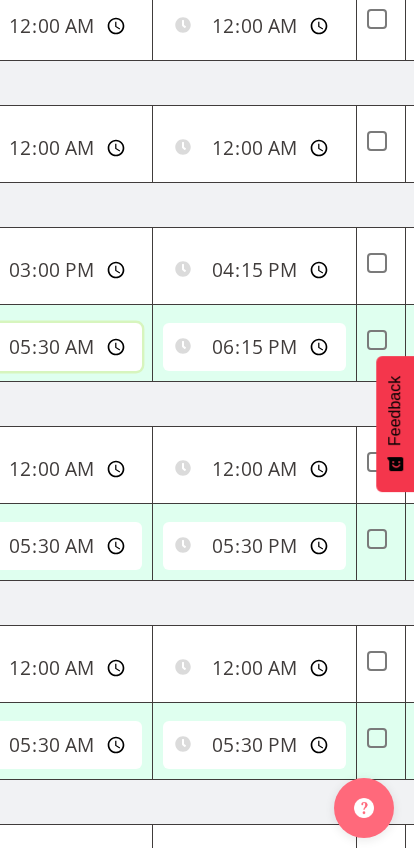 click on "05:30:00" at bounding box center [51, 347] 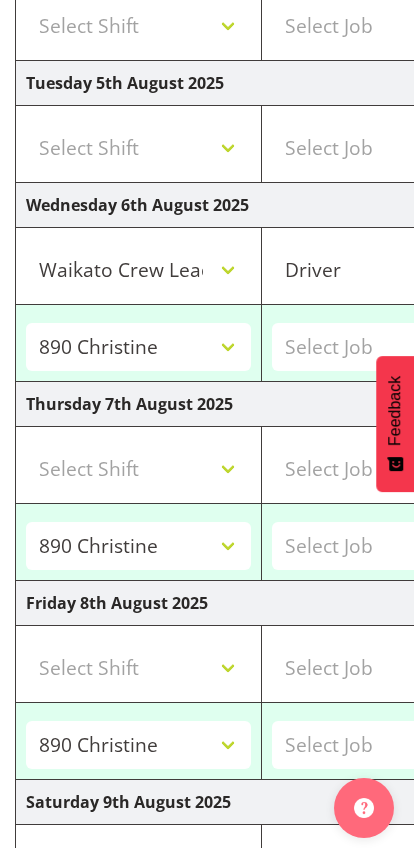 scroll, scrollTop: 0, scrollLeft: 0, axis: both 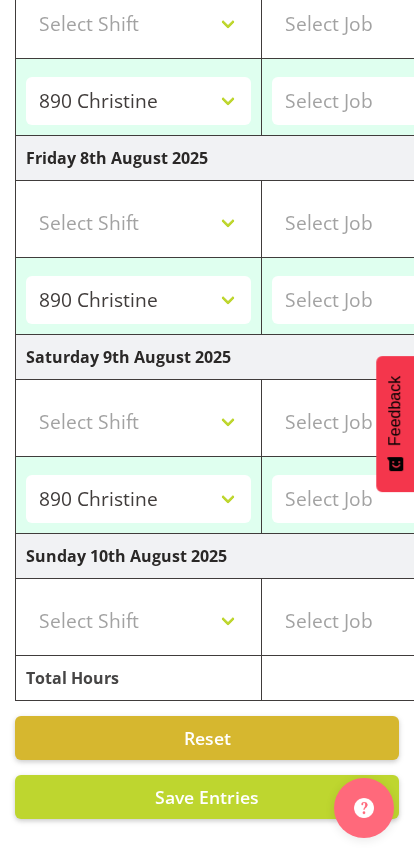 click on "Save
Entries" at bounding box center (207, 797) 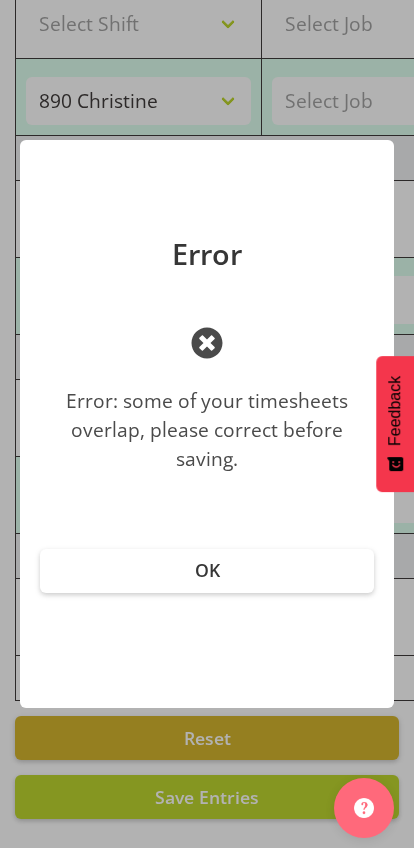 click on "OK" at bounding box center (207, 571) 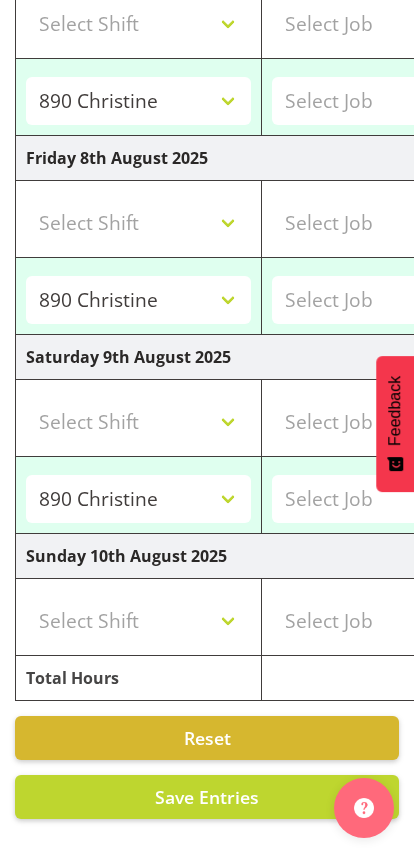 click on "Reset" at bounding box center (207, 738) 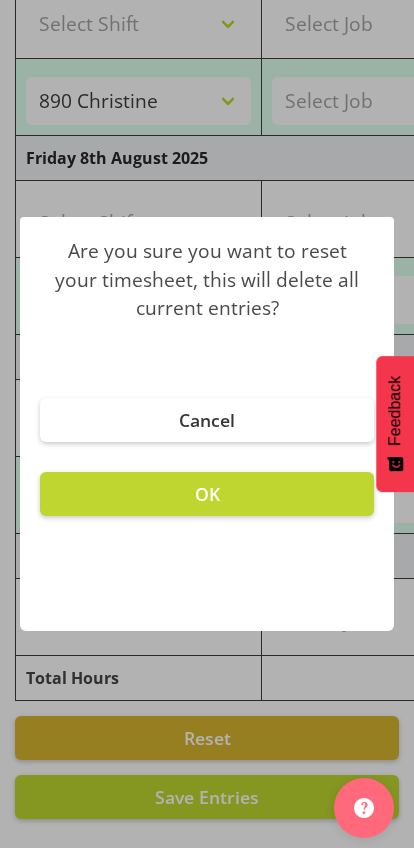 click on "OK" at bounding box center (207, 494) 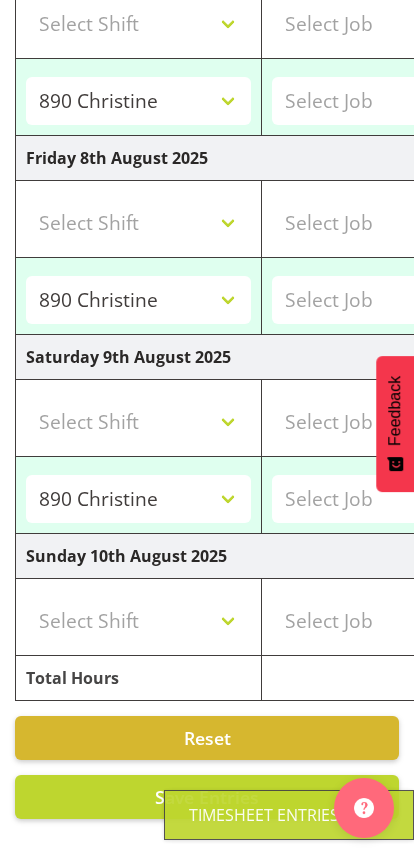 type on "00:00:00" 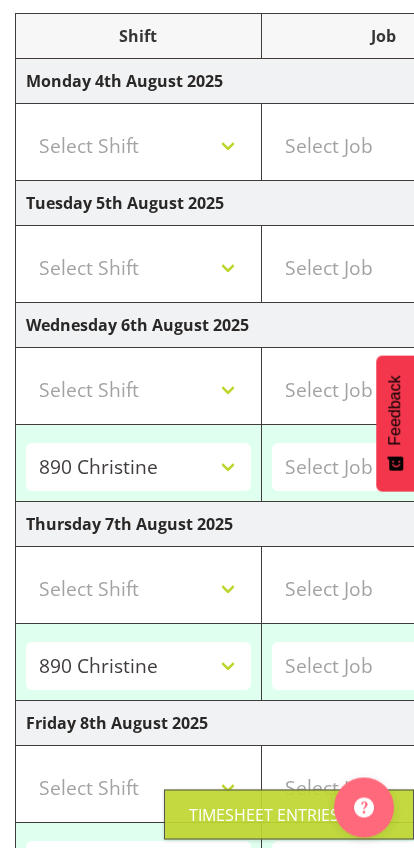 scroll, scrollTop: 287, scrollLeft: 0, axis: vertical 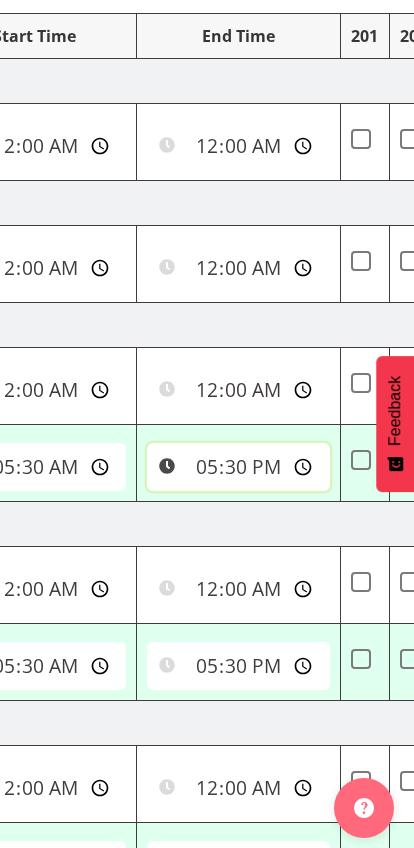 click on "17:30:00" at bounding box center (238, 467) 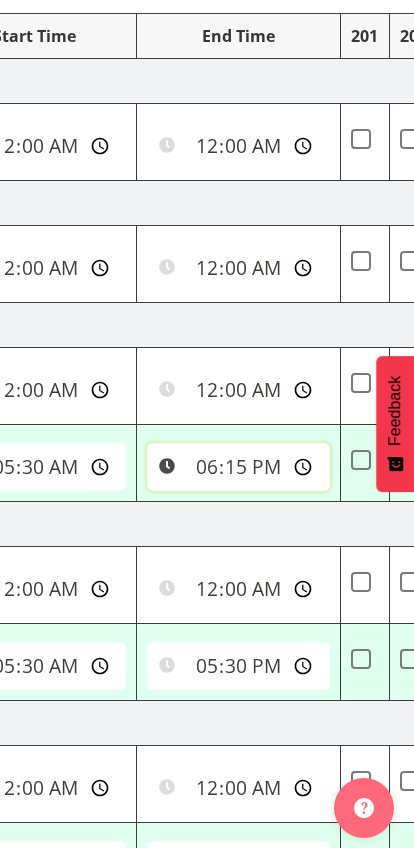 type on "18:15:00" 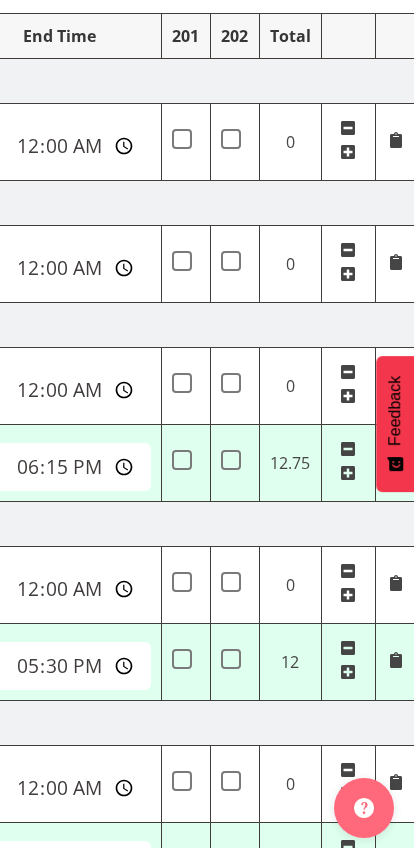 scroll, scrollTop: 0, scrollLeft: 994, axis: horizontal 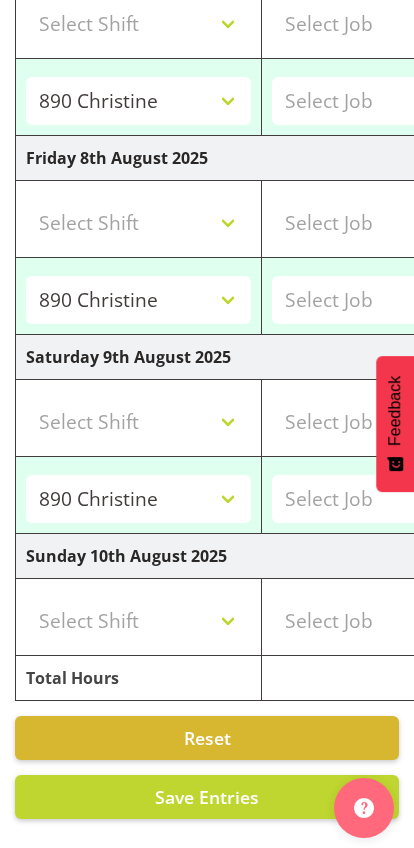 click on "Save
Entries" at bounding box center (207, 797) 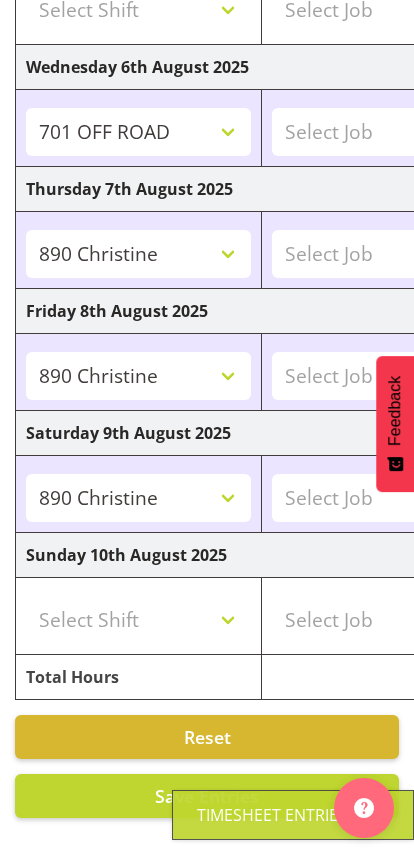 select on "79068" 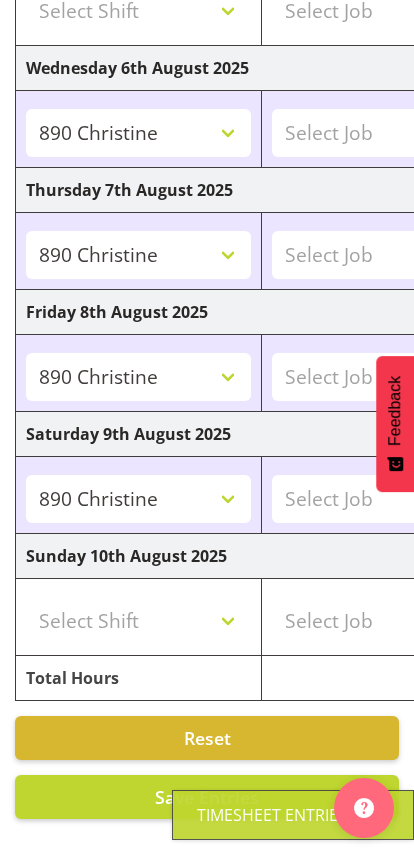 scroll, scrollTop: 0, scrollLeft: 0, axis: both 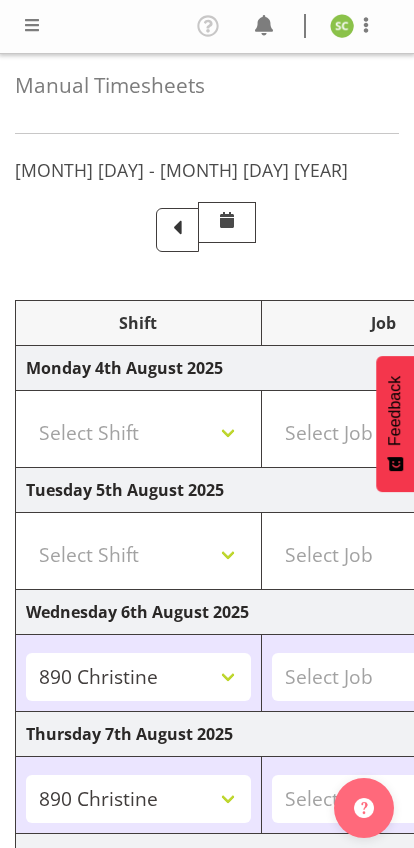 click on "Profile
Log Out" at bounding box center (207, 27) 